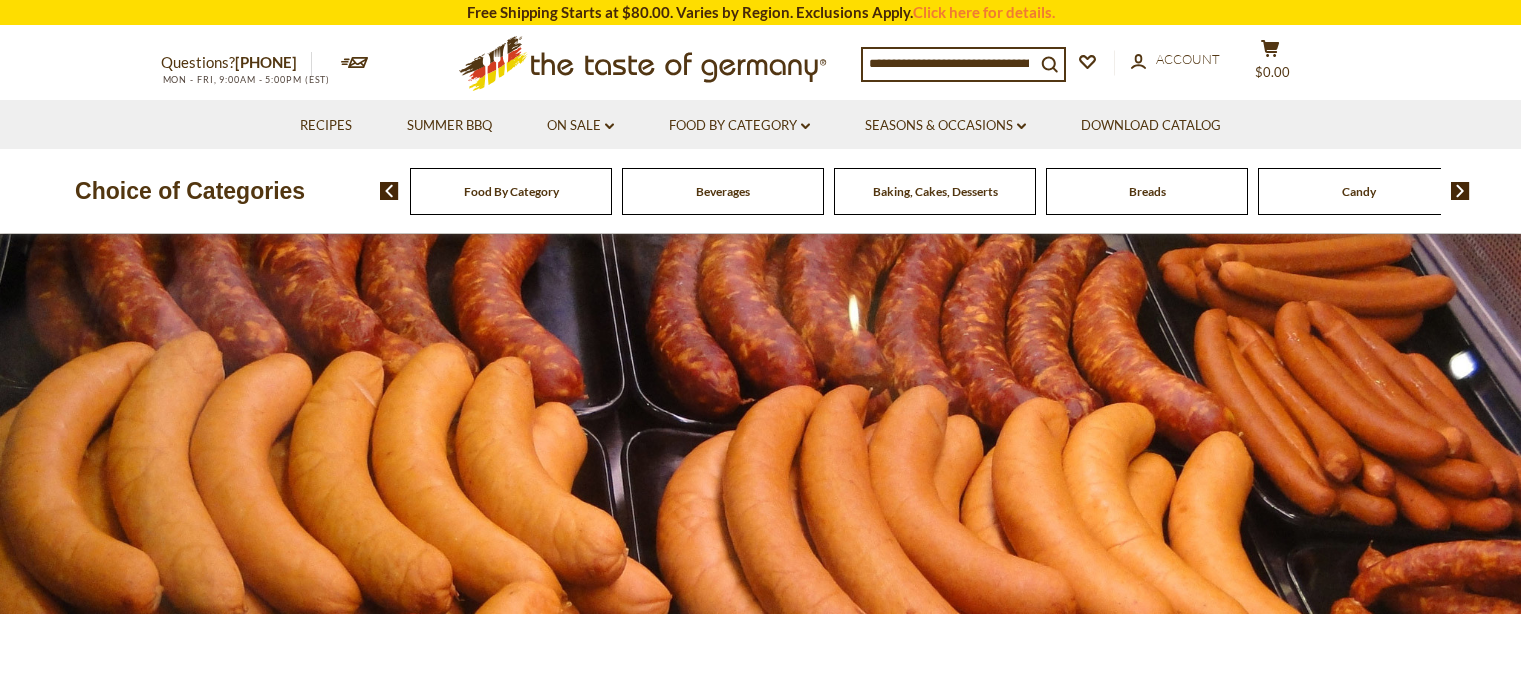 scroll, scrollTop: 0, scrollLeft: 0, axis: both 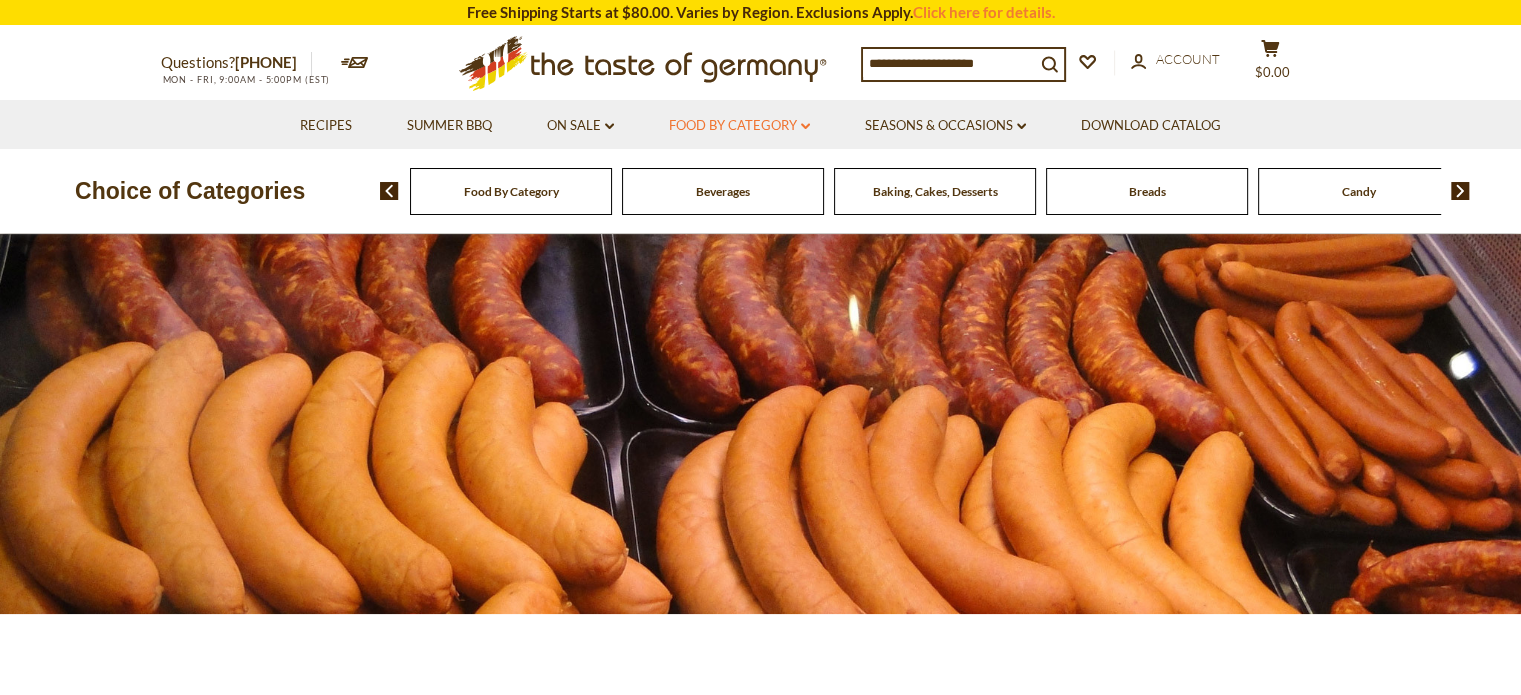 click on "Food By Category
dropdown_arrow" at bounding box center (739, 126) 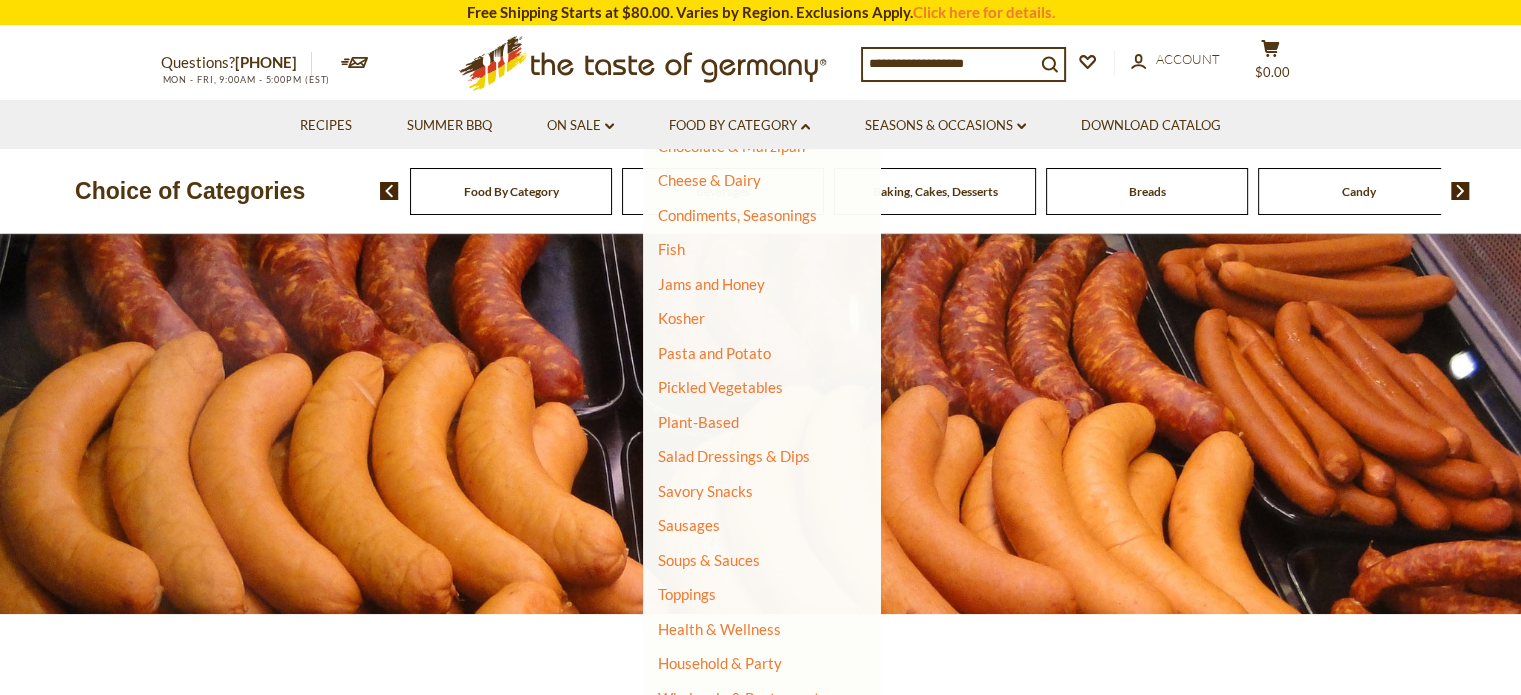scroll, scrollTop: 383, scrollLeft: 0, axis: vertical 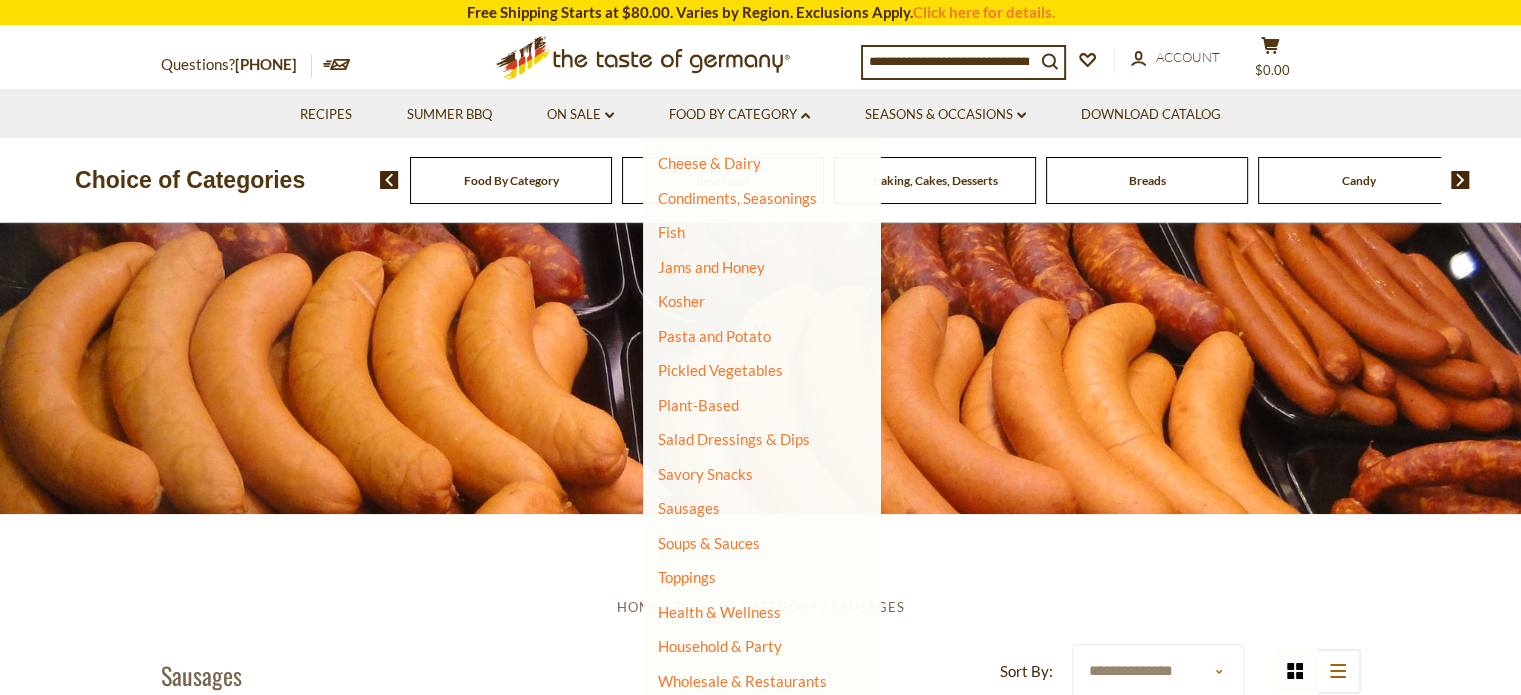 click on "**********" at bounding box center (760, 1233) 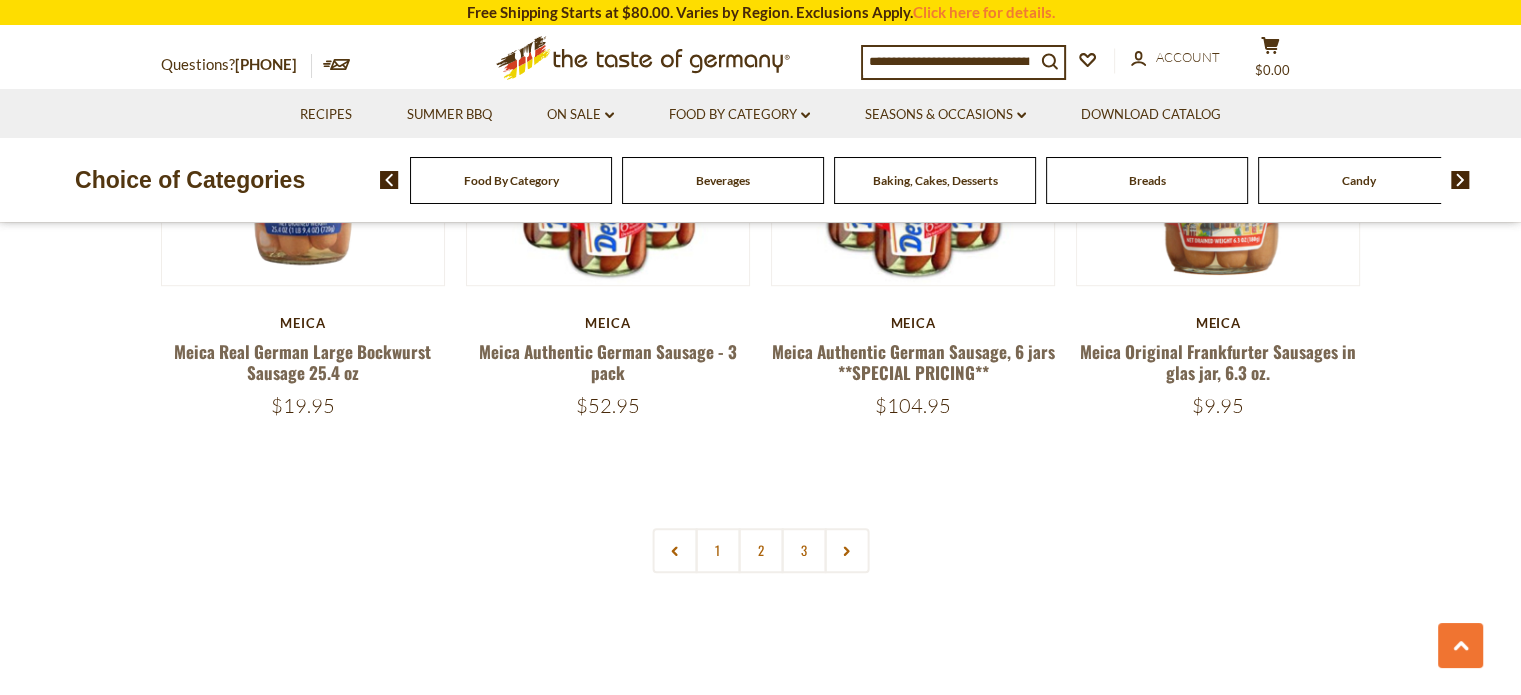 scroll, scrollTop: 1300, scrollLeft: 0, axis: vertical 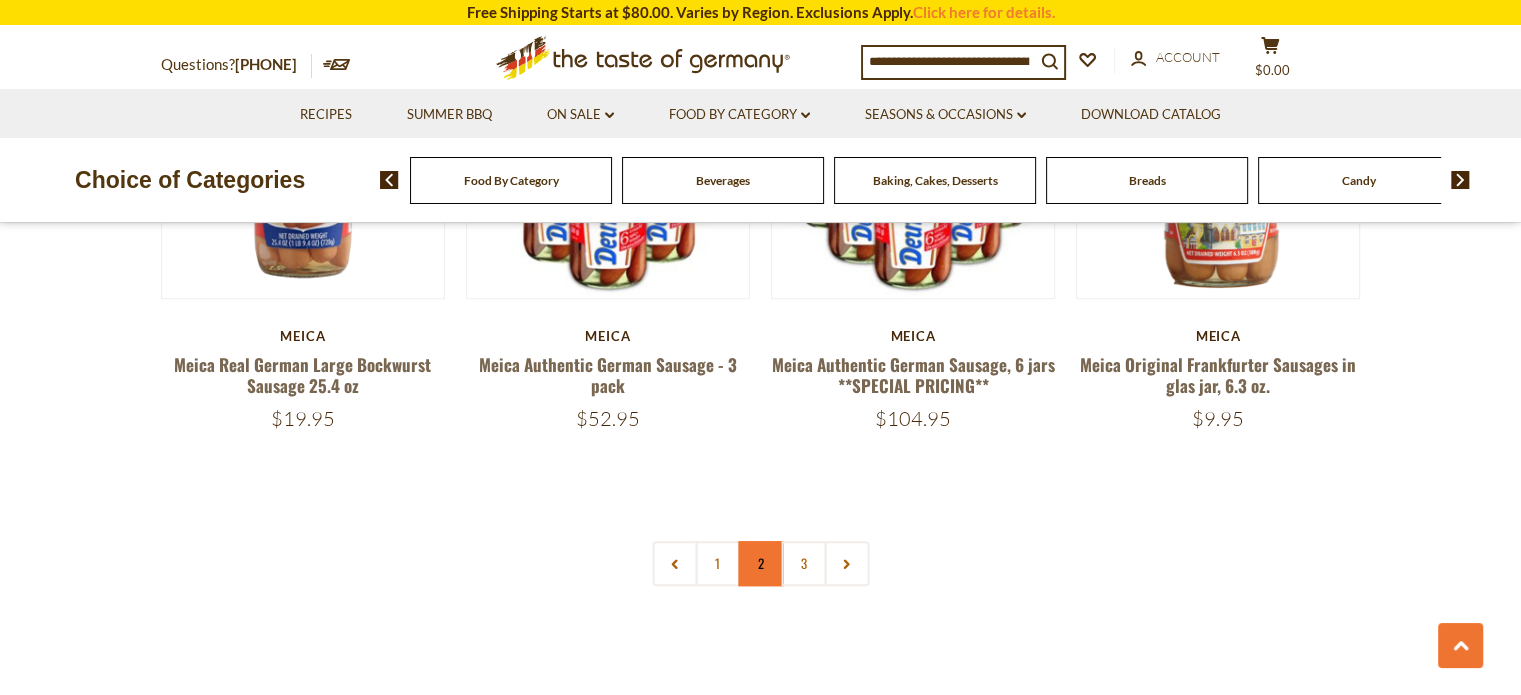 click on "2" at bounding box center [760, 563] 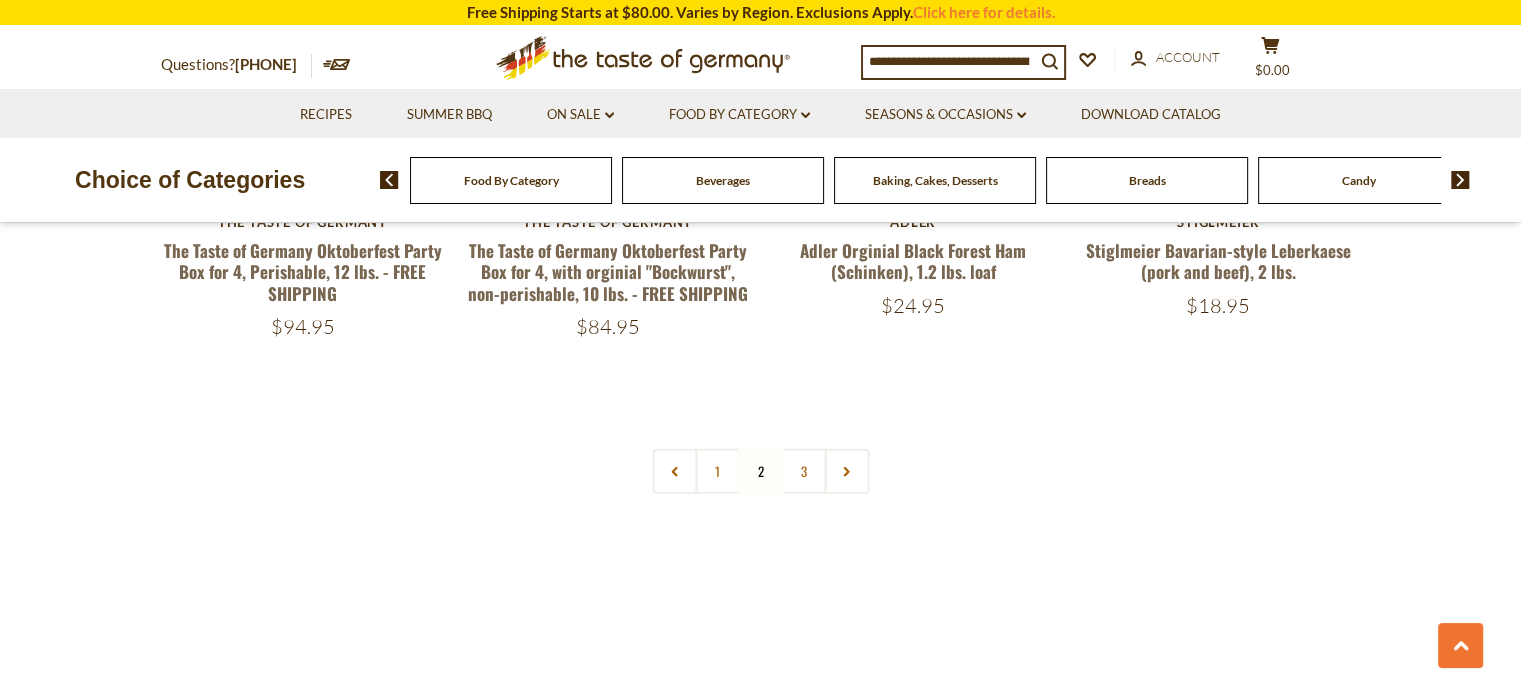 scroll, scrollTop: 4844, scrollLeft: 0, axis: vertical 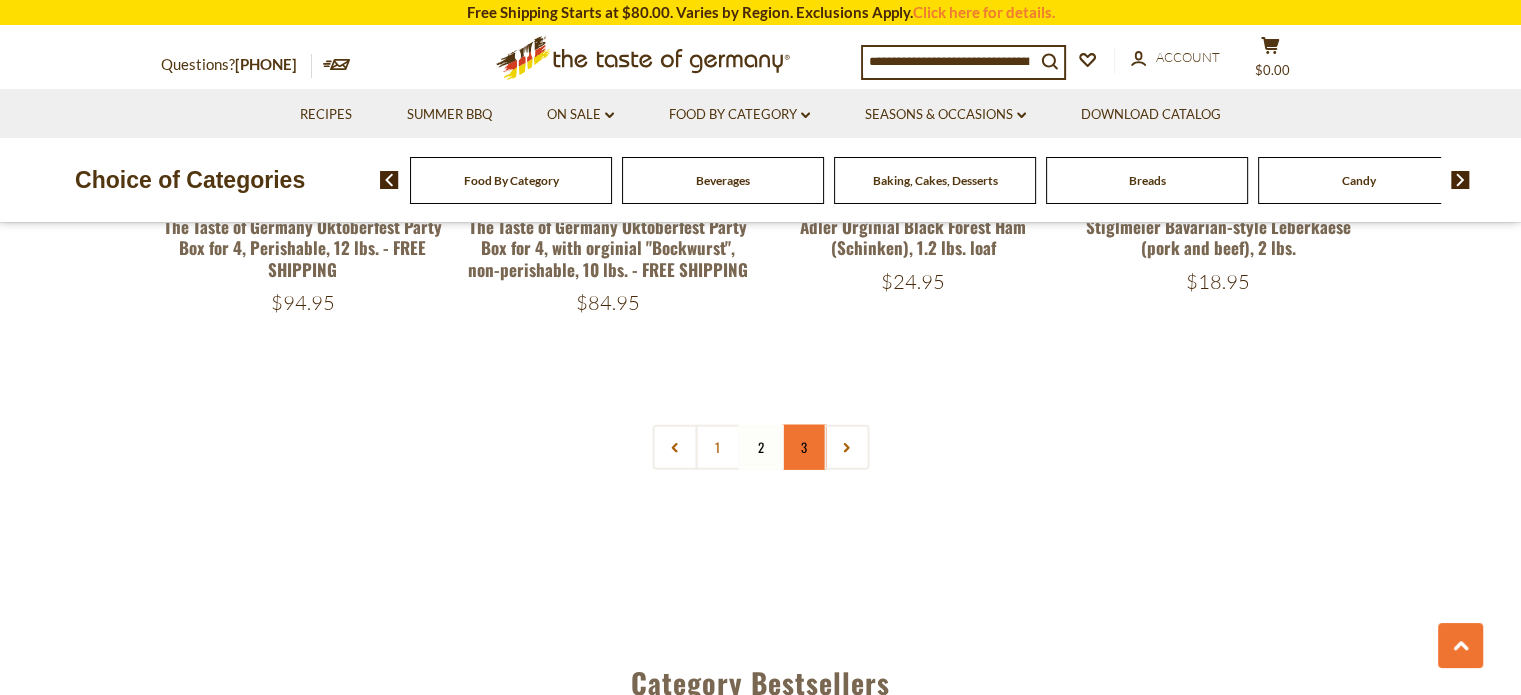 click on "3" at bounding box center (803, 447) 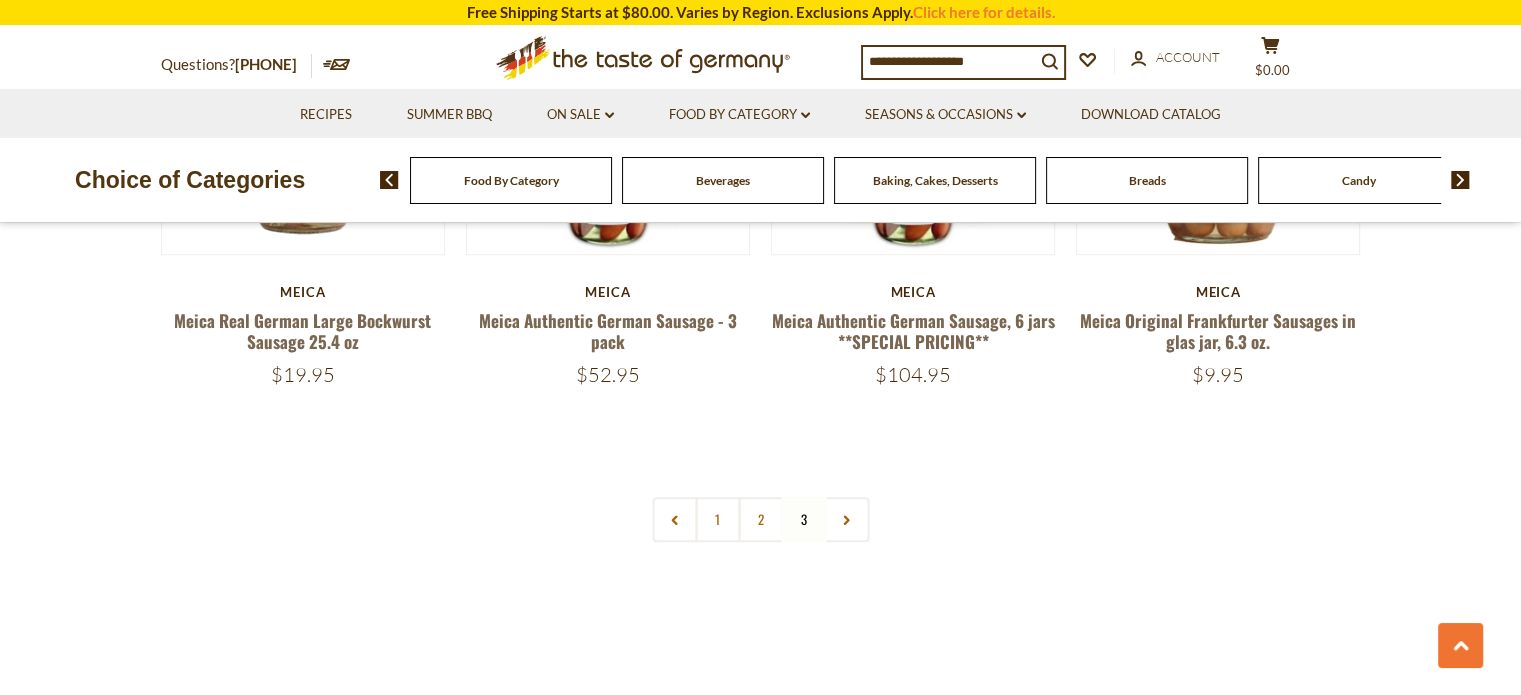 scroll, scrollTop: 1444, scrollLeft: 0, axis: vertical 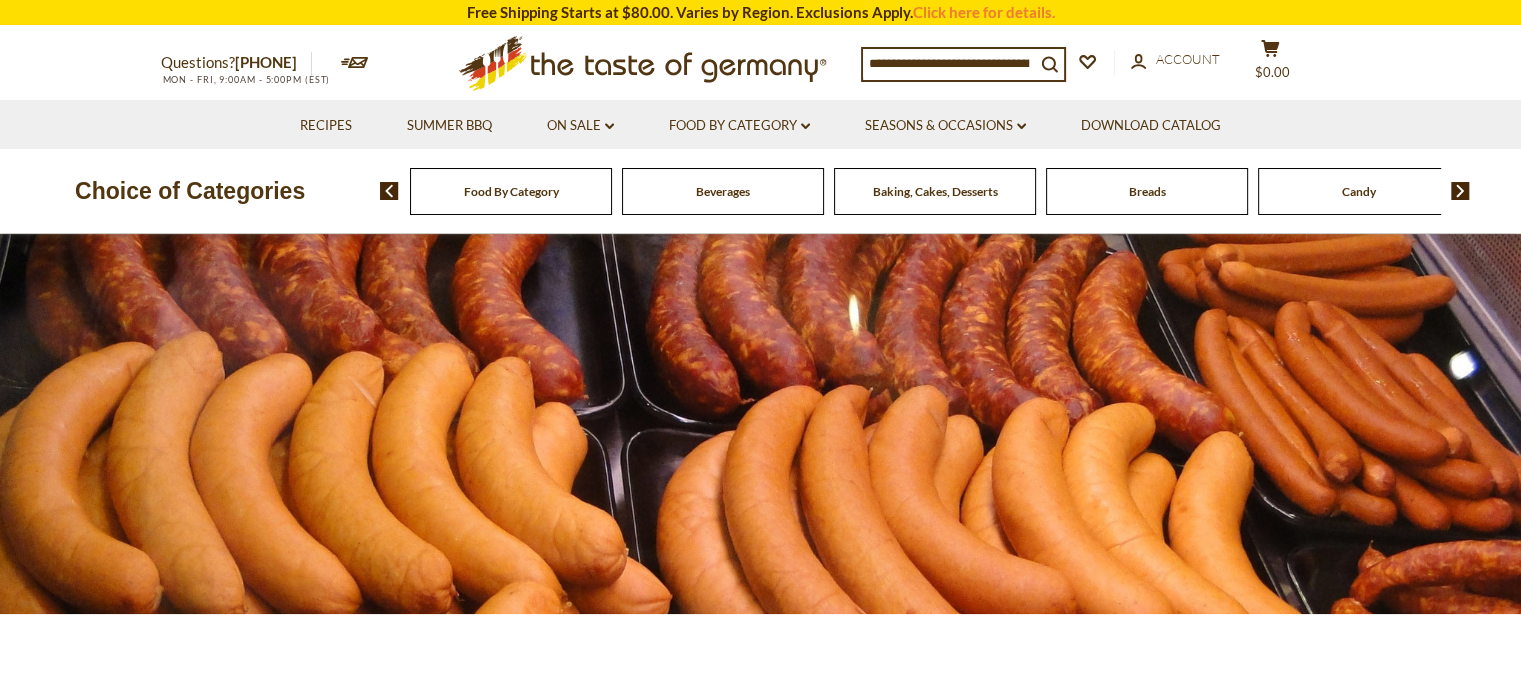 click on "Food By Category" at bounding box center (511, 191) 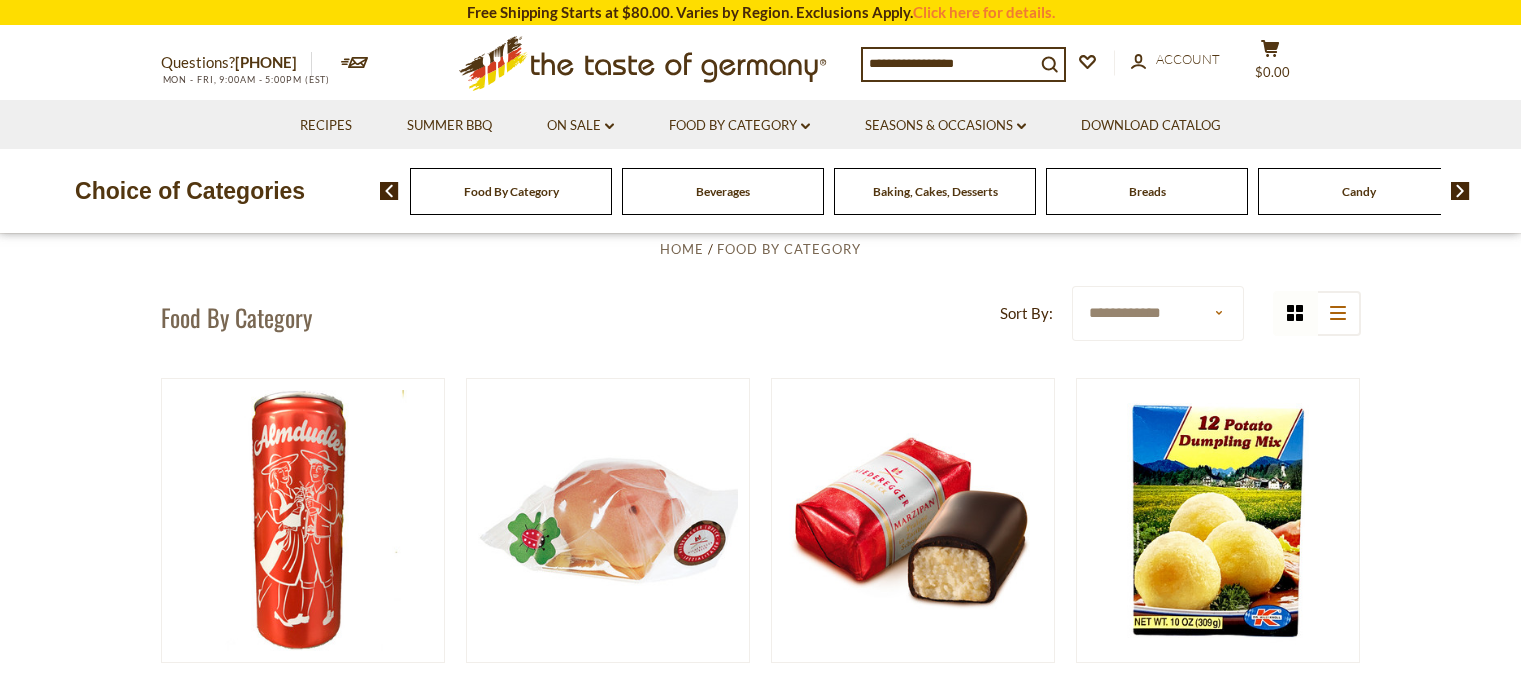 scroll, scrollTop: 0, scrollLeft: 0, axis: both 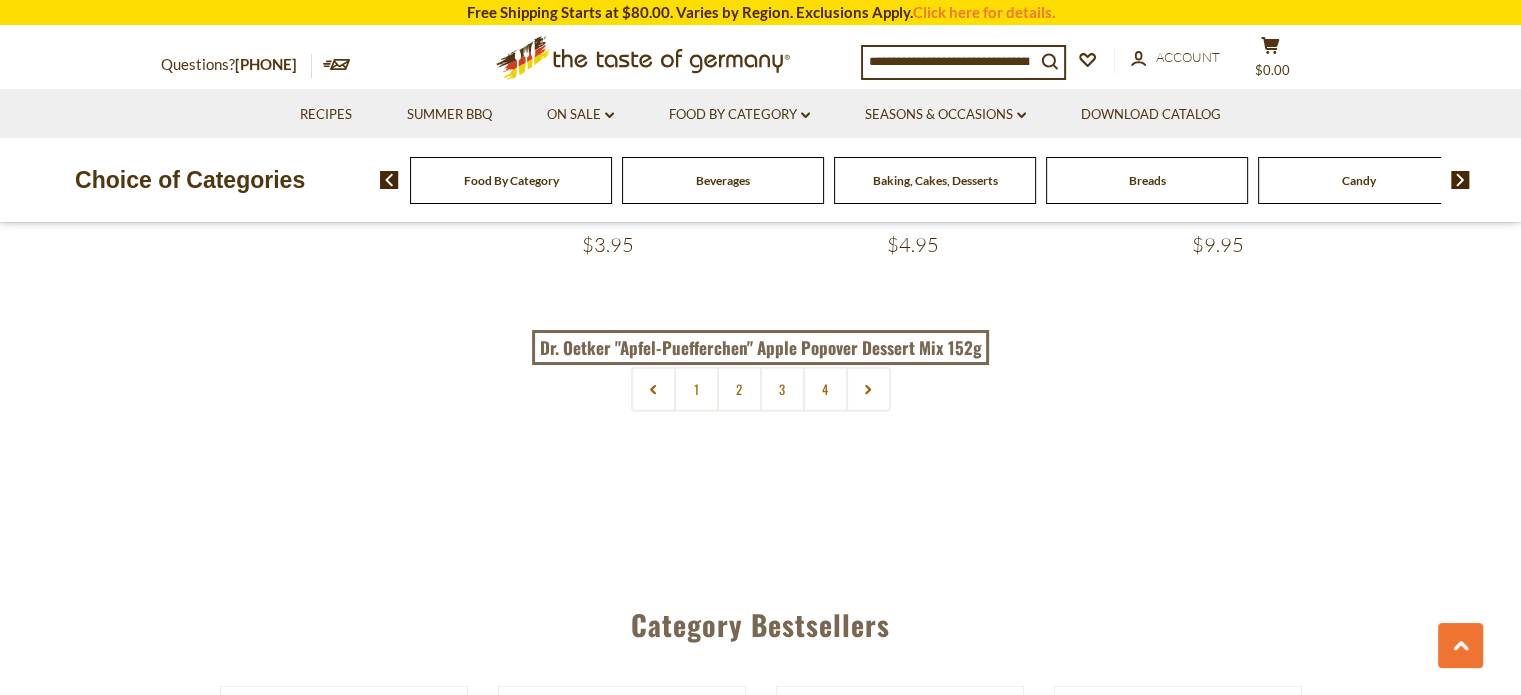 click on "Food By Category
dropdown_arrow
All Food By Category
Featured Products
Taste of Germany Collections
Beverages
Baking, Cakes, Desserts
Breads
Candy
Cereal
Cookies
Coffee, Cocoa & Tea
Chocolate & Marzipan
Cheese & Dairy
Condiments, Seasonings
Fish
Jams and Honey
Kosher
Pasta and Potato
Pickled Vegetables
Plant-Based
Salad Dressings & Dips
Savory Snacks
Sausages" at bounding box center (739, 113) 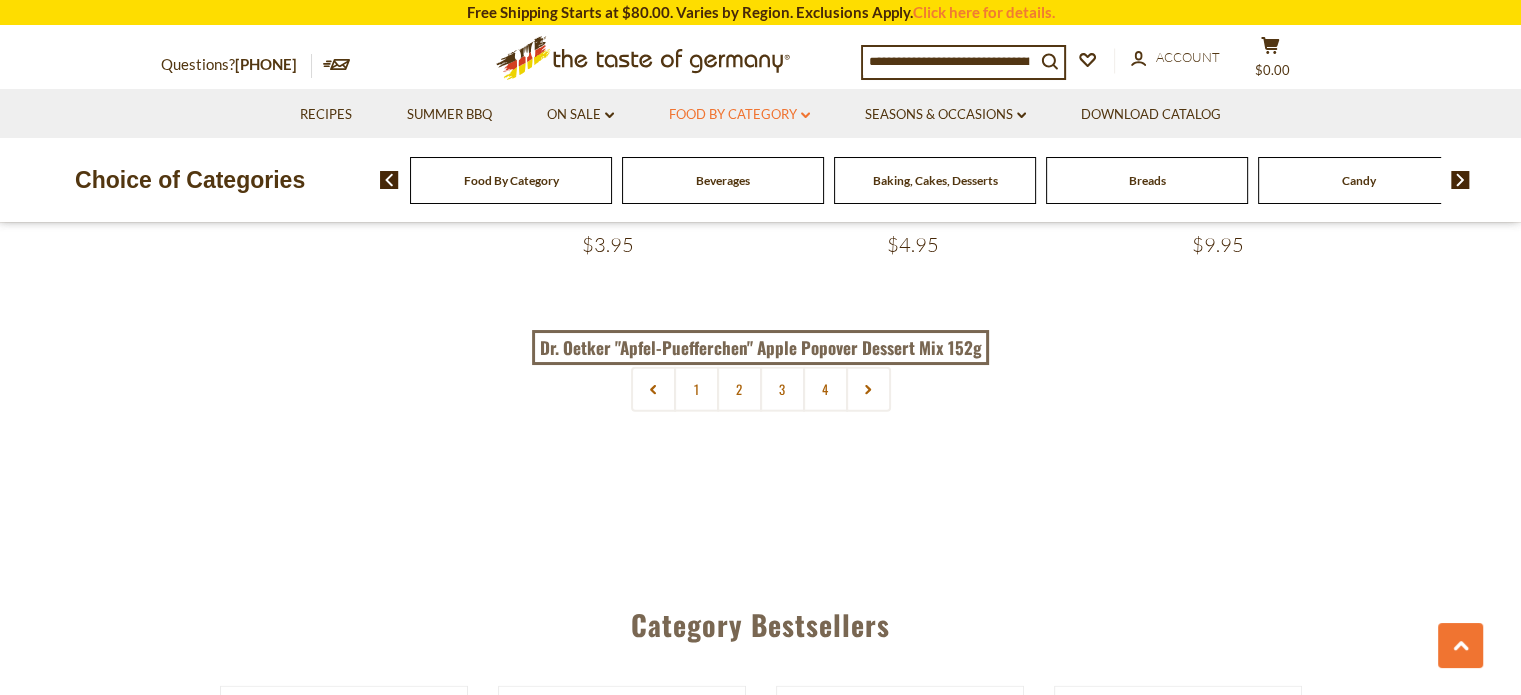 click on "Food By Category
dropdown_arrow" at bounding box center (739, 115) 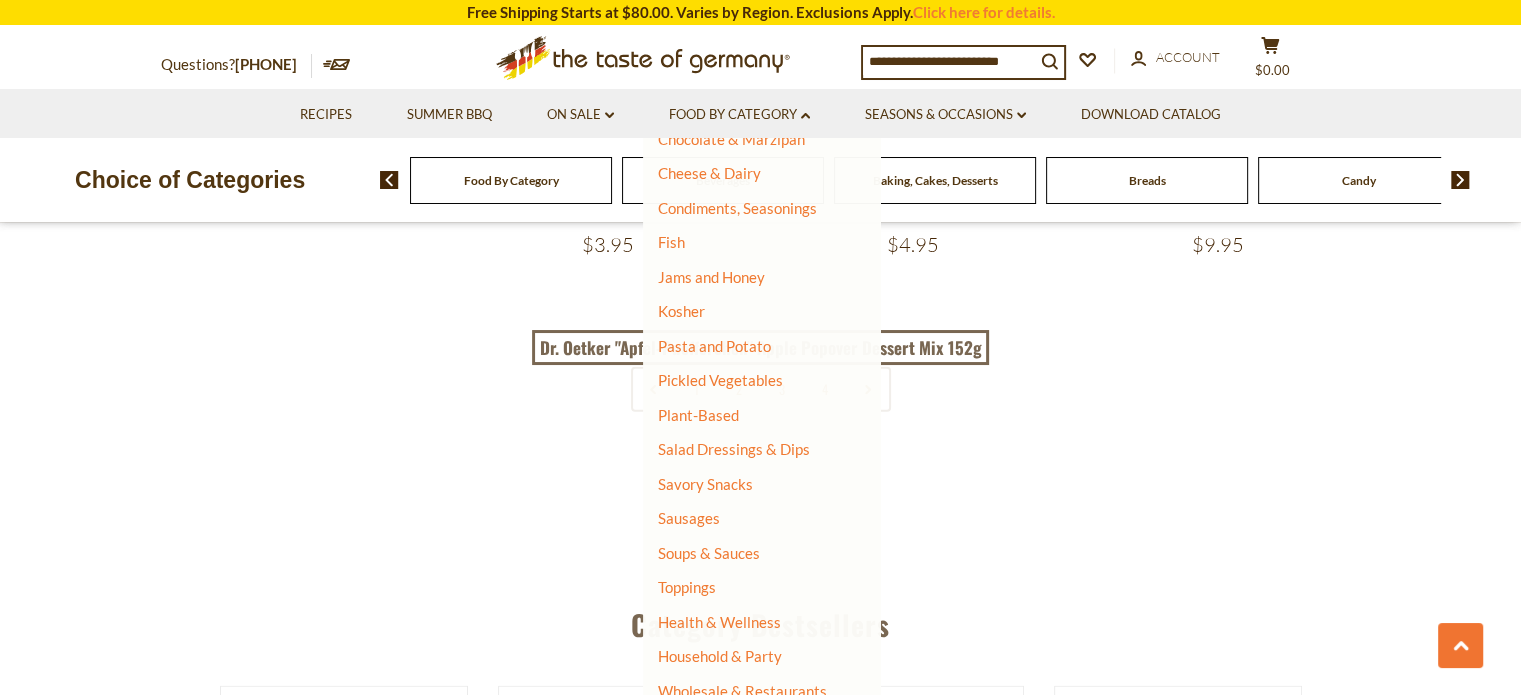 scroll, scrollTop: 383, scrollLeft: 0, axis: vertical 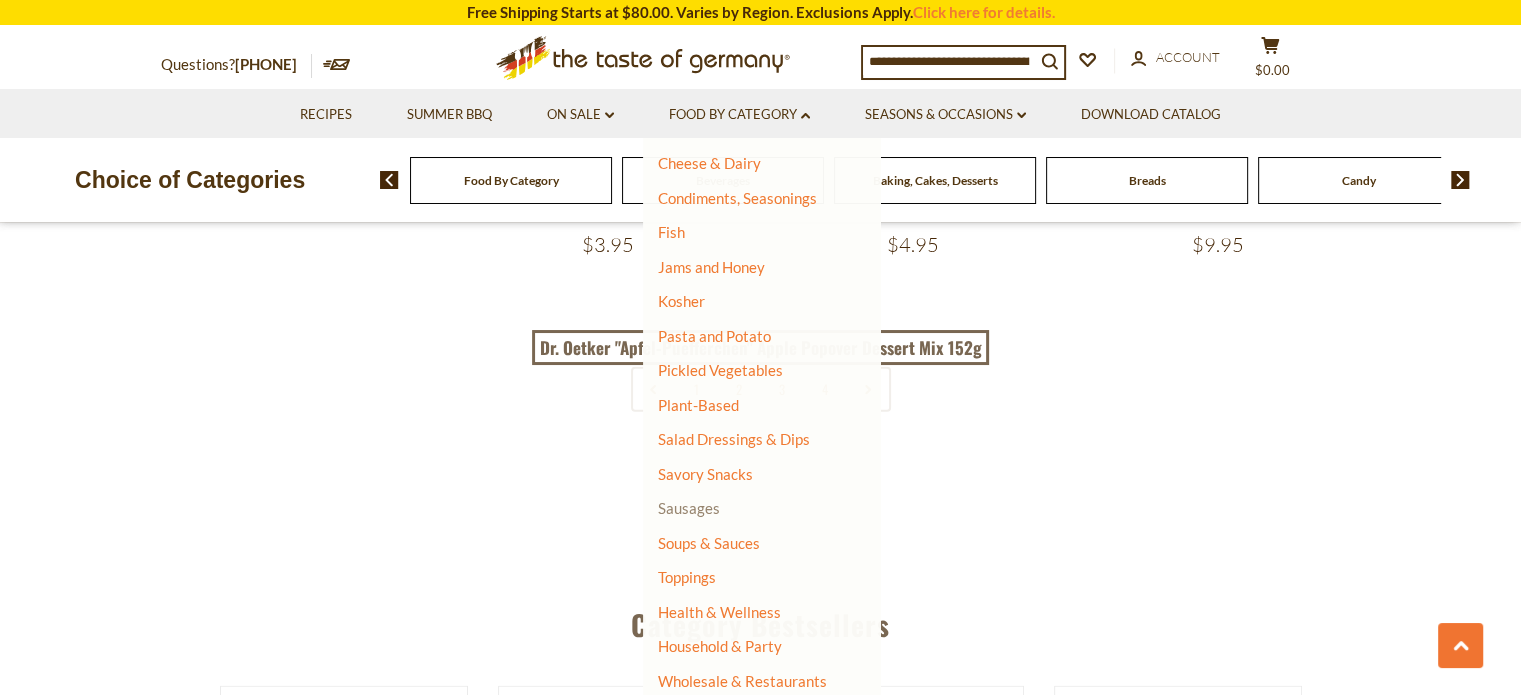 click on "Sausages" at bounding box center [689, 508] 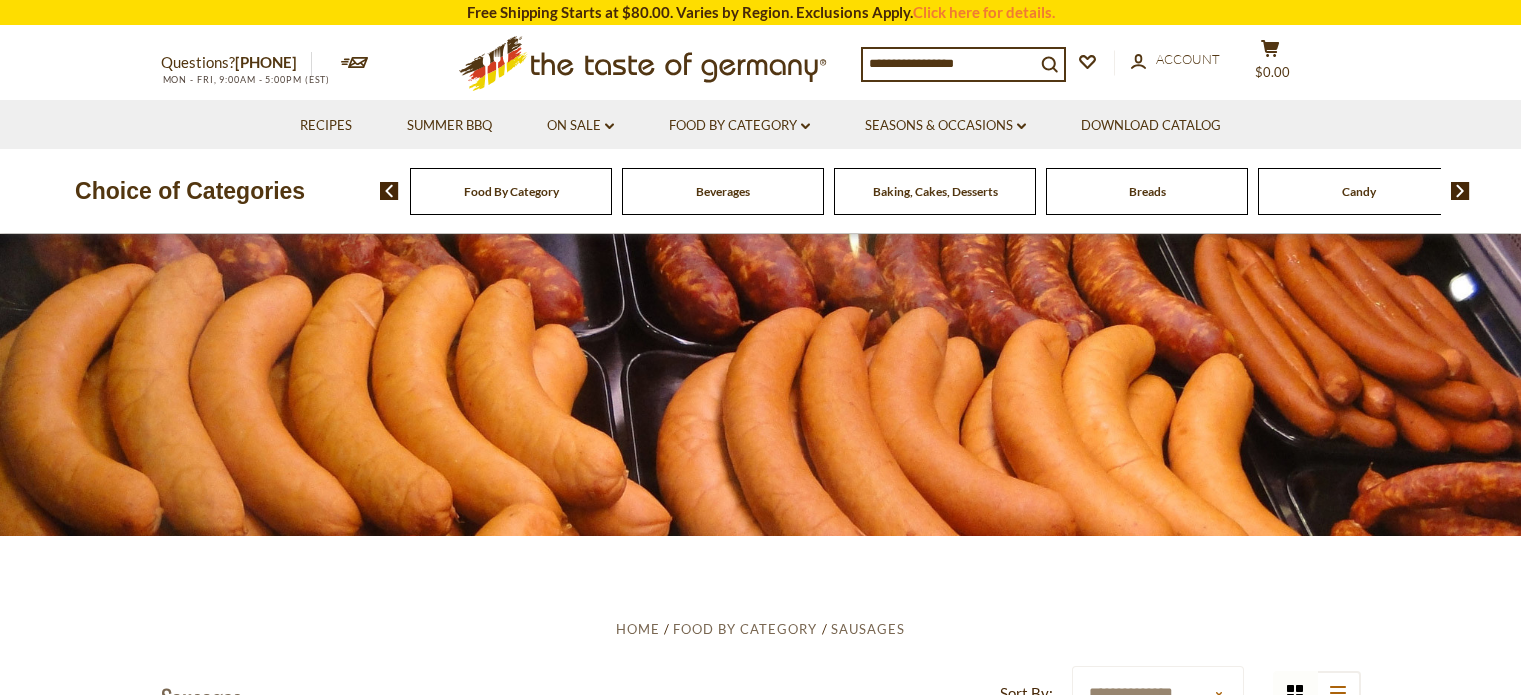 scroll, scrollTop: 0, scrollLeft: 0, axis: both 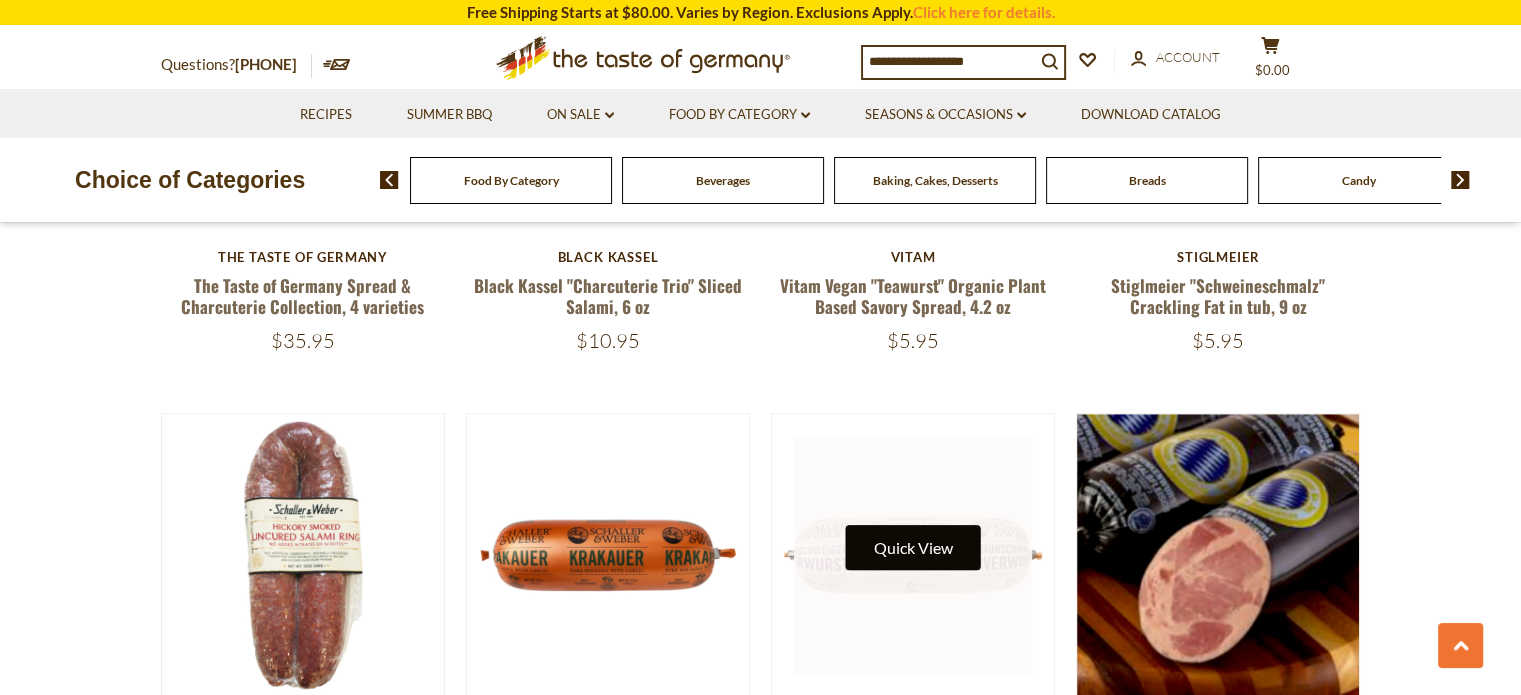 click on "Quick View" at bounding box center [913, 547] 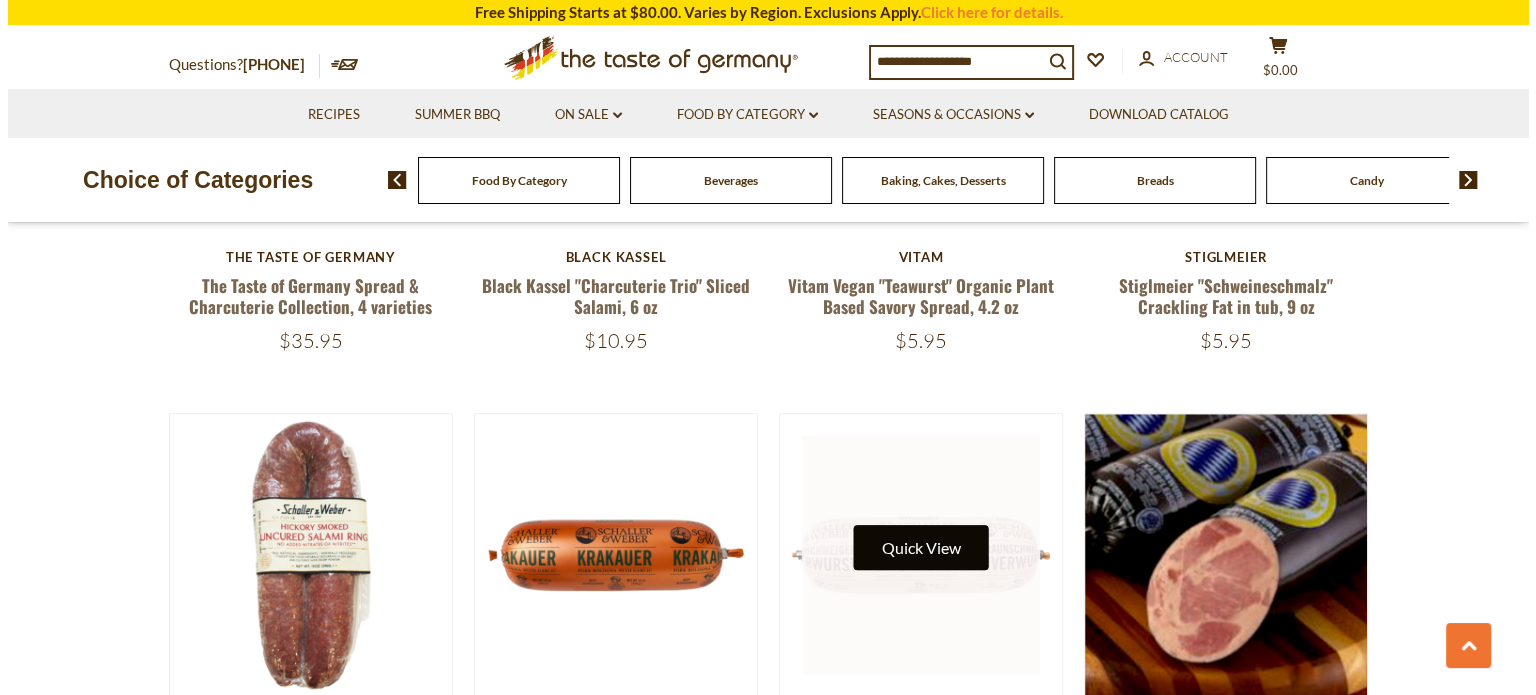 scroll, scrollTop: 1404, scrollLeft: 0, axis: vertical 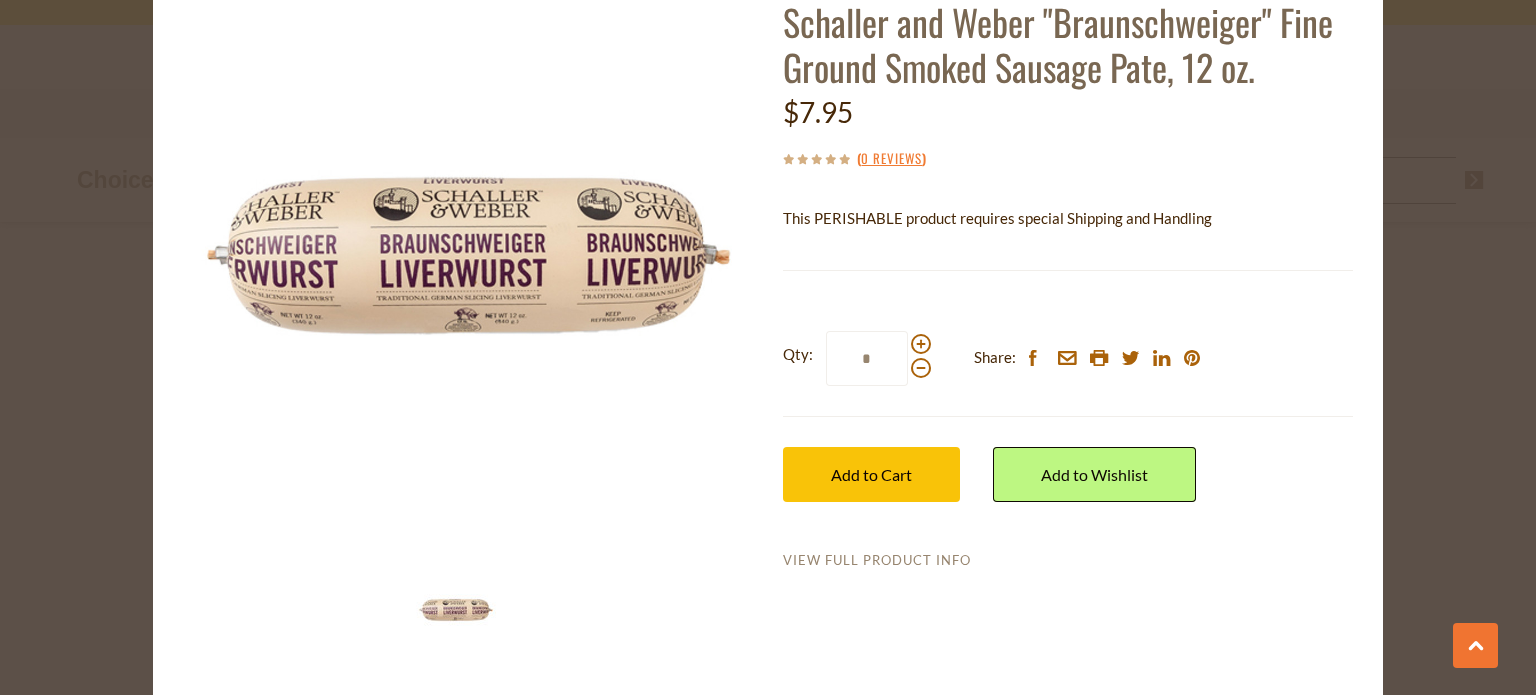 click on "View Full Product Info" at bounding box center [877, 561] 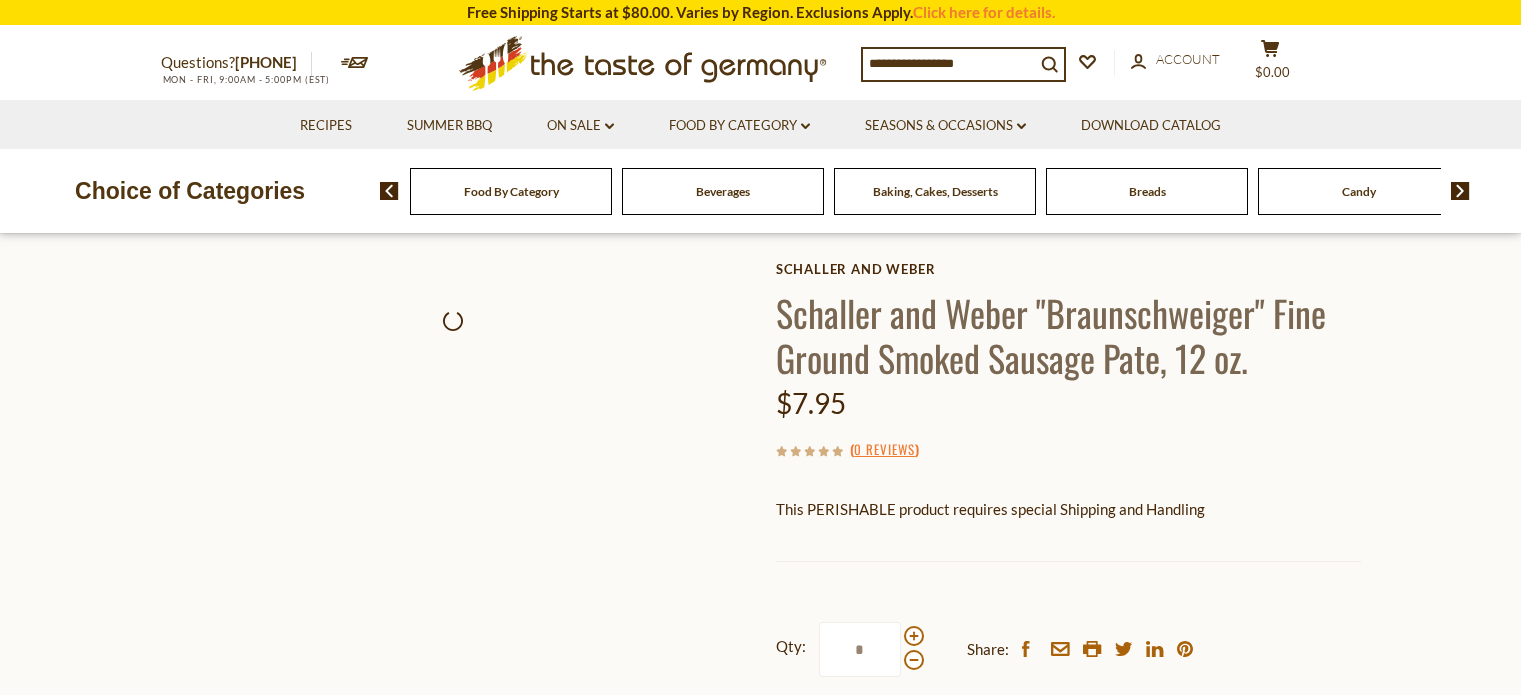 scroll, scrollTop: 0, scrollLeft: 0, axis: both 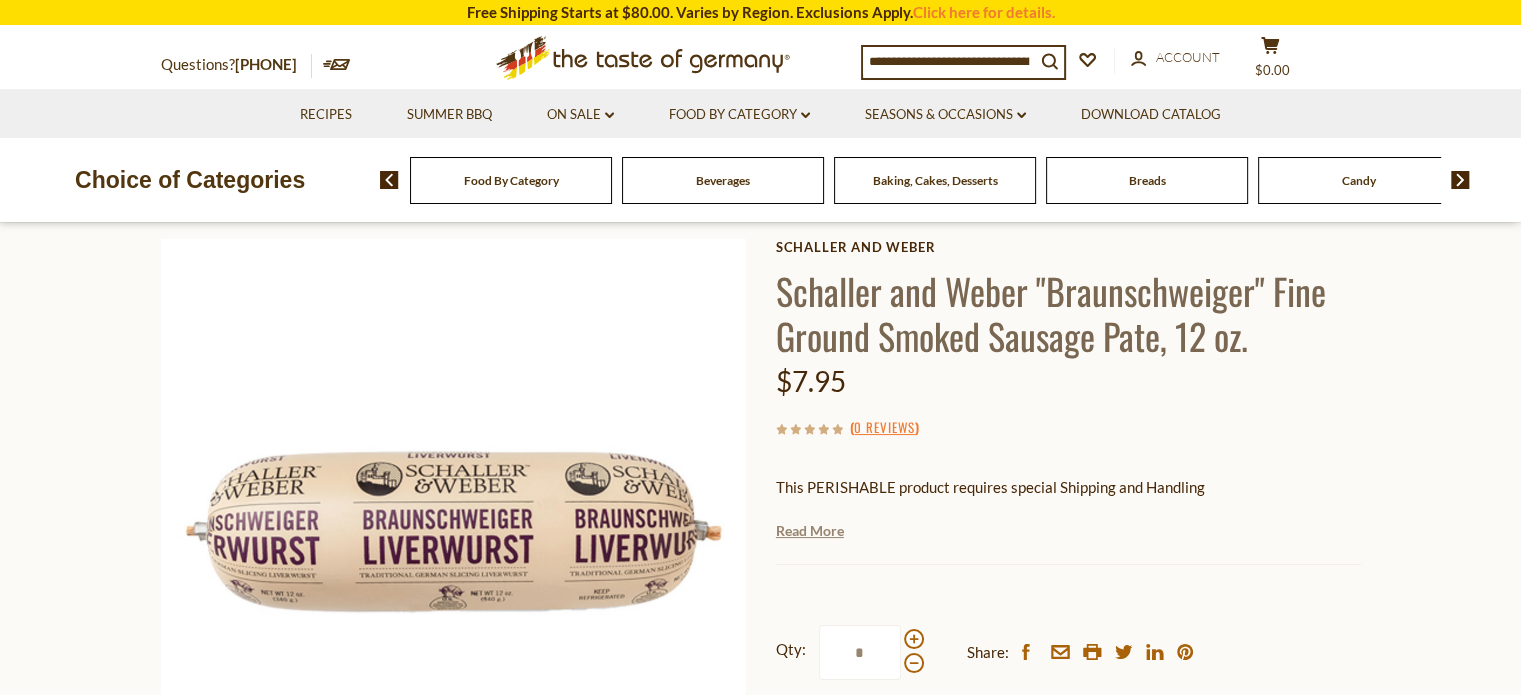 click on "Read More" at bounding box center (810, 531) 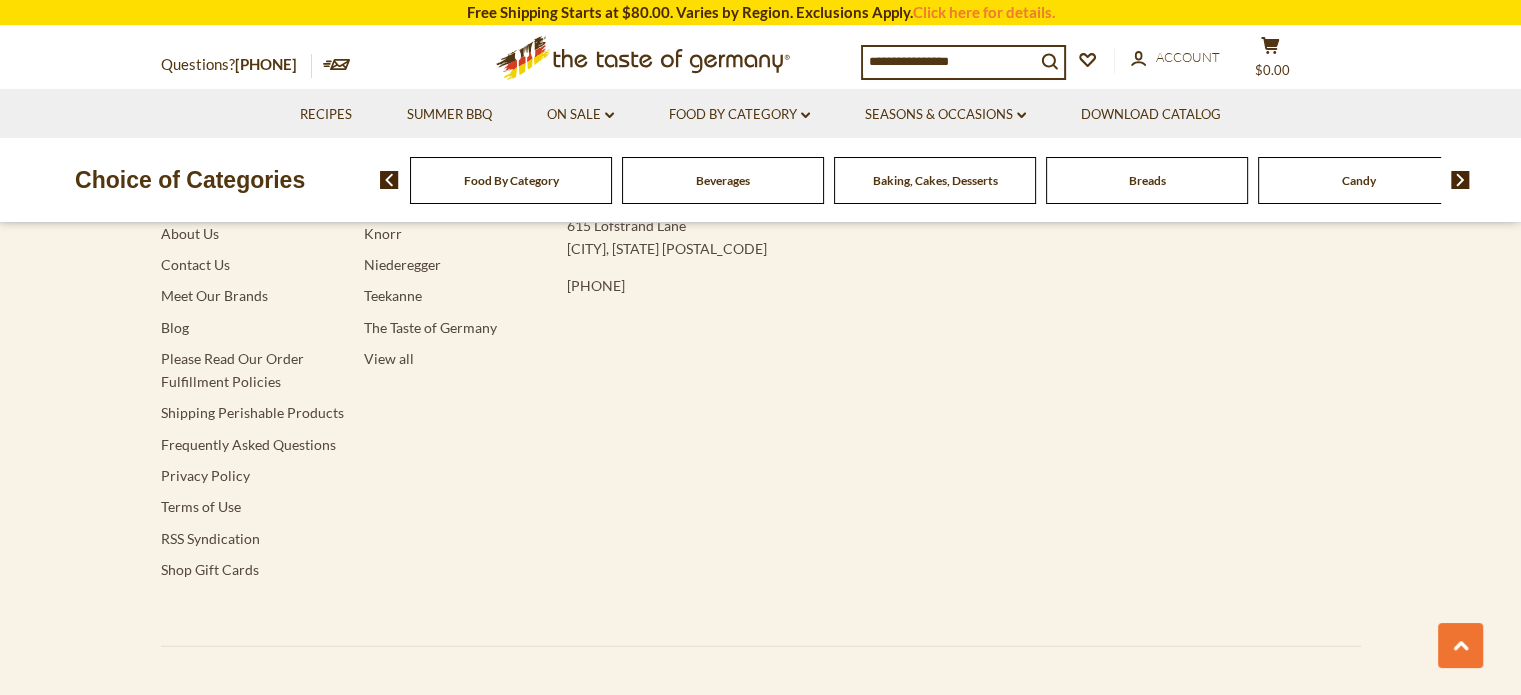 scroll, scrollTop: 4200, scrollLeft: 0, axis: vertical 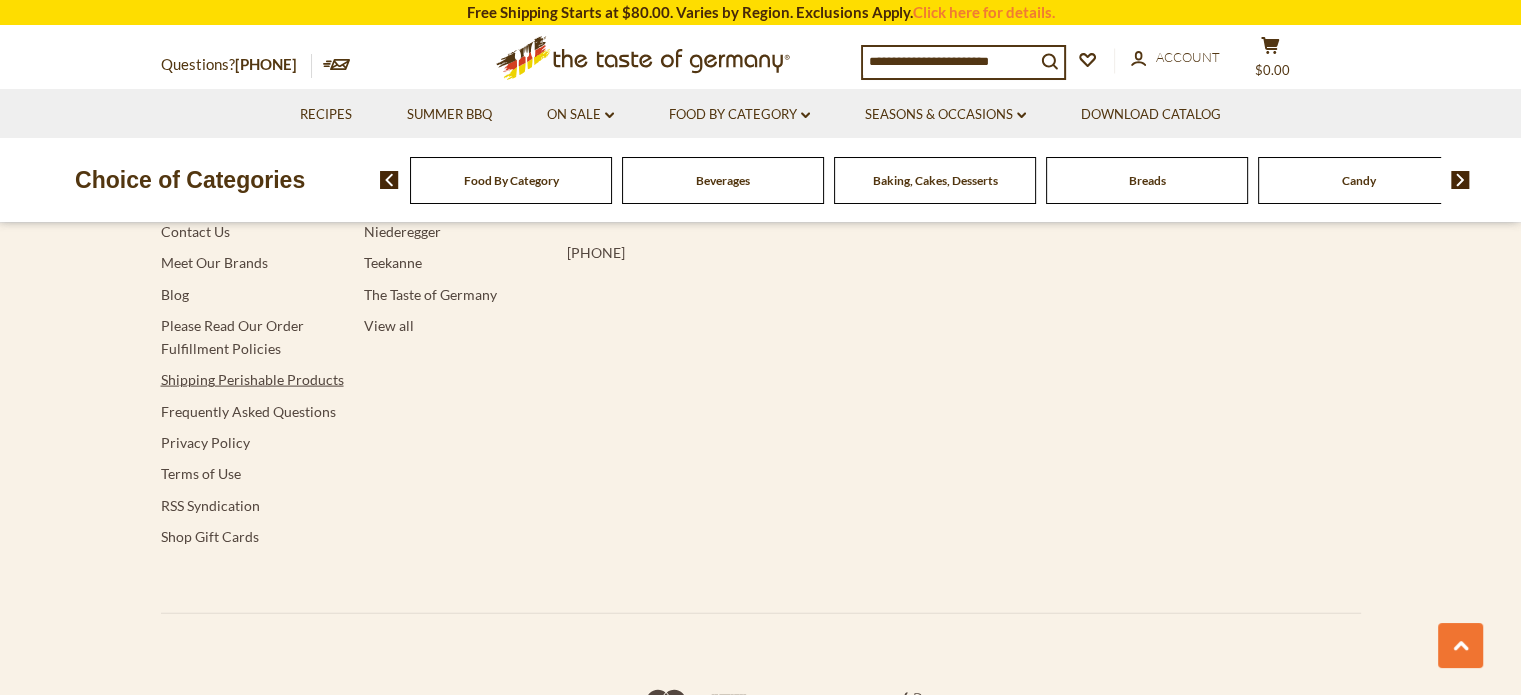 click on "Shipping Perishable Products" at bounding box center (252, 379) 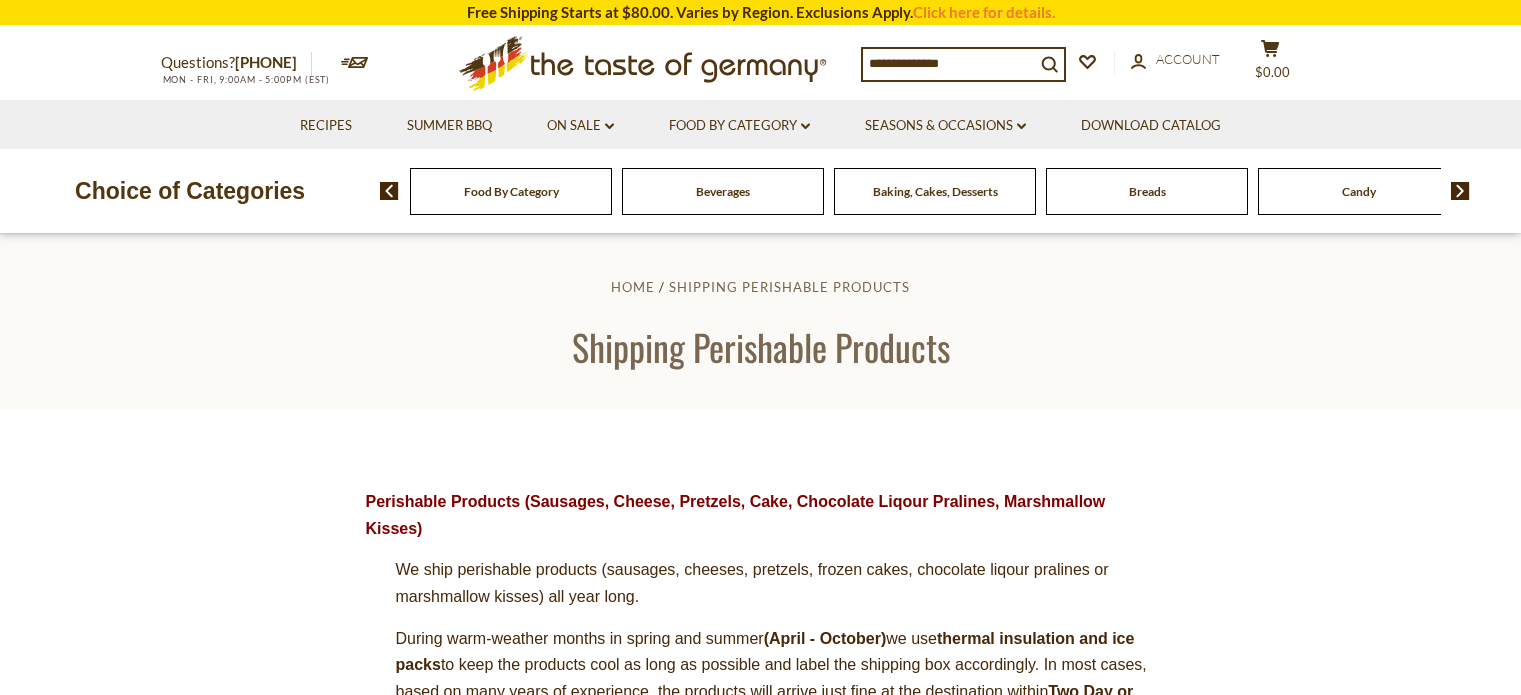 scroll, scrollTop: 0, scrollLeft: 0, axis: both 